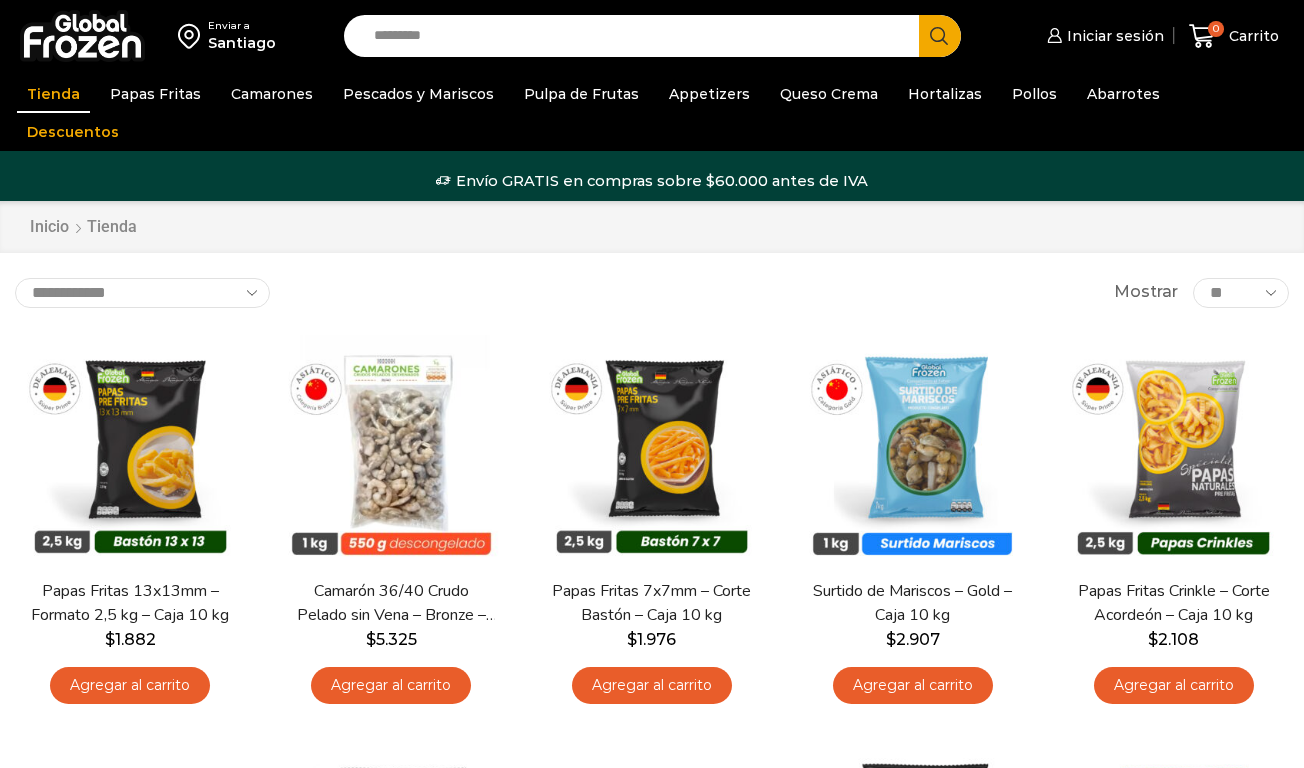 scroll, scrollTop: 0, scrollLeft: 0, axis: both 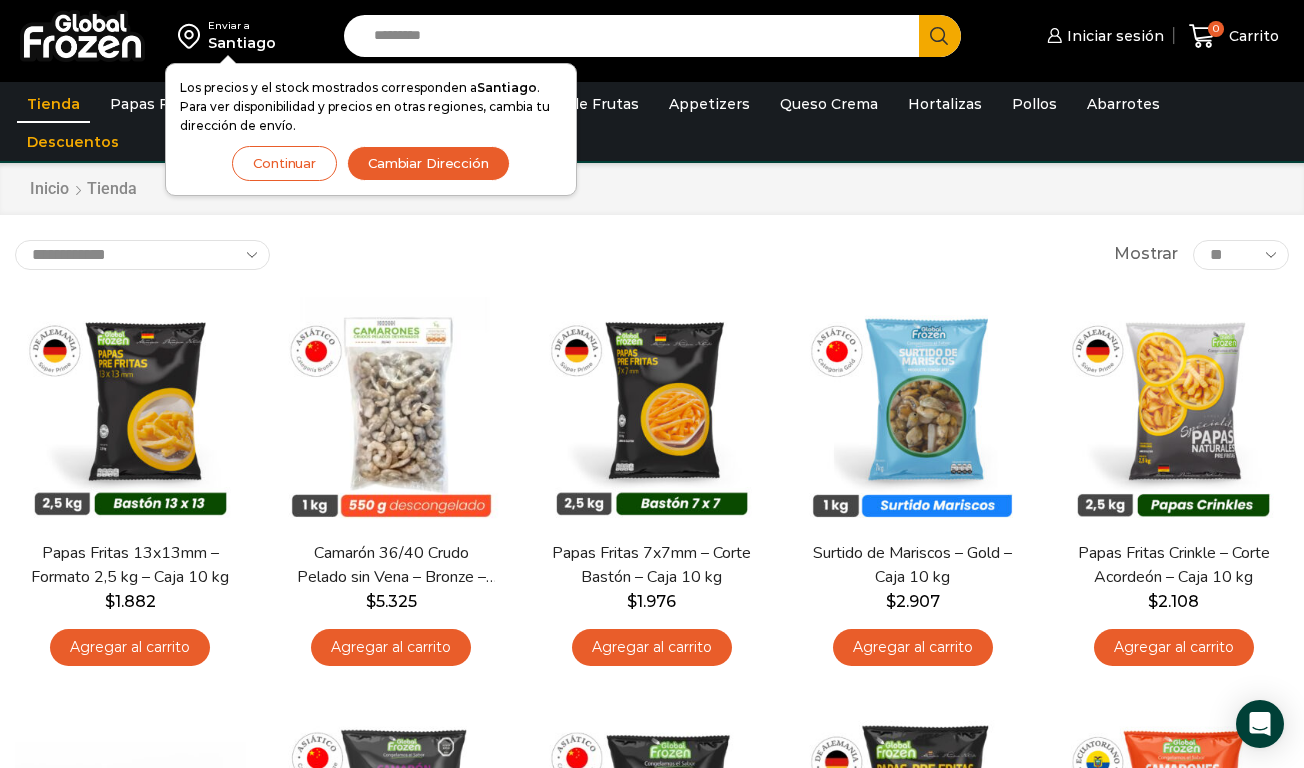 click on "Continuar" at bounding box center (284, 163) 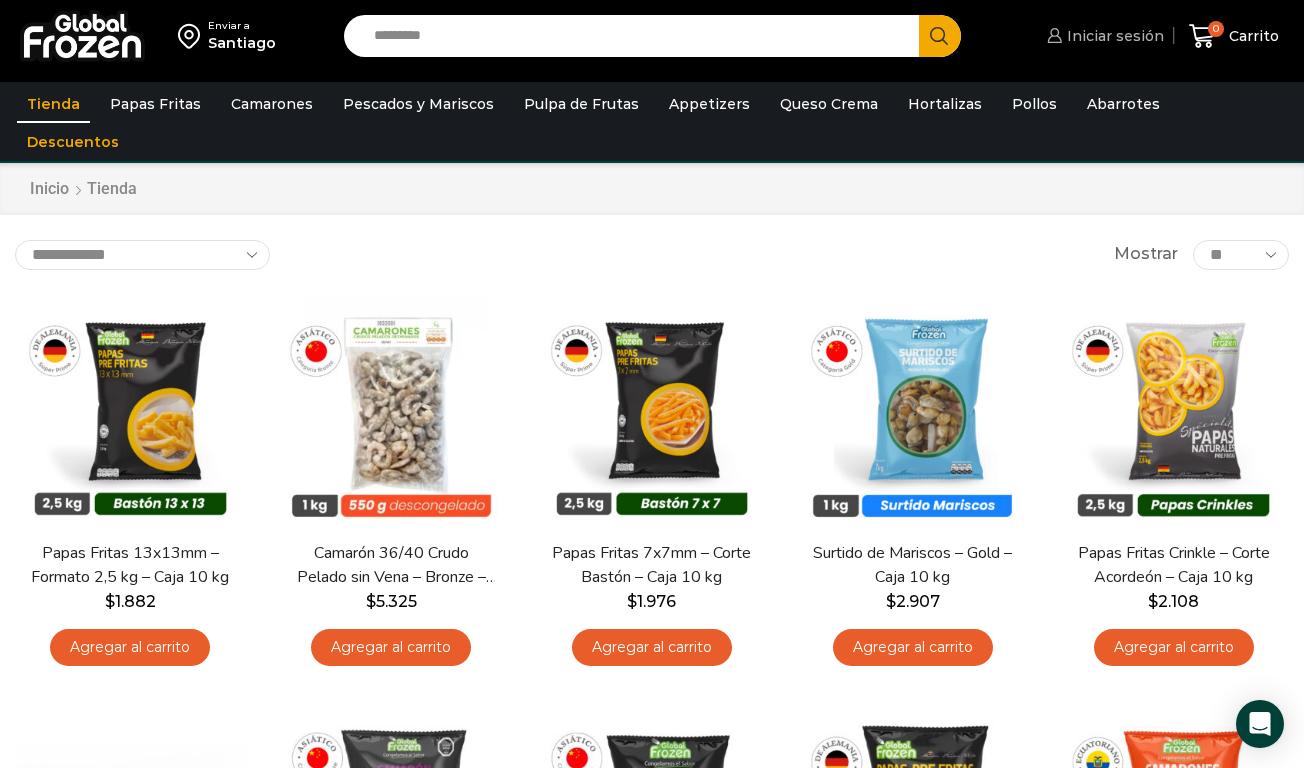 click on "Iniciar sesión" at bounding box center [1113, 36] 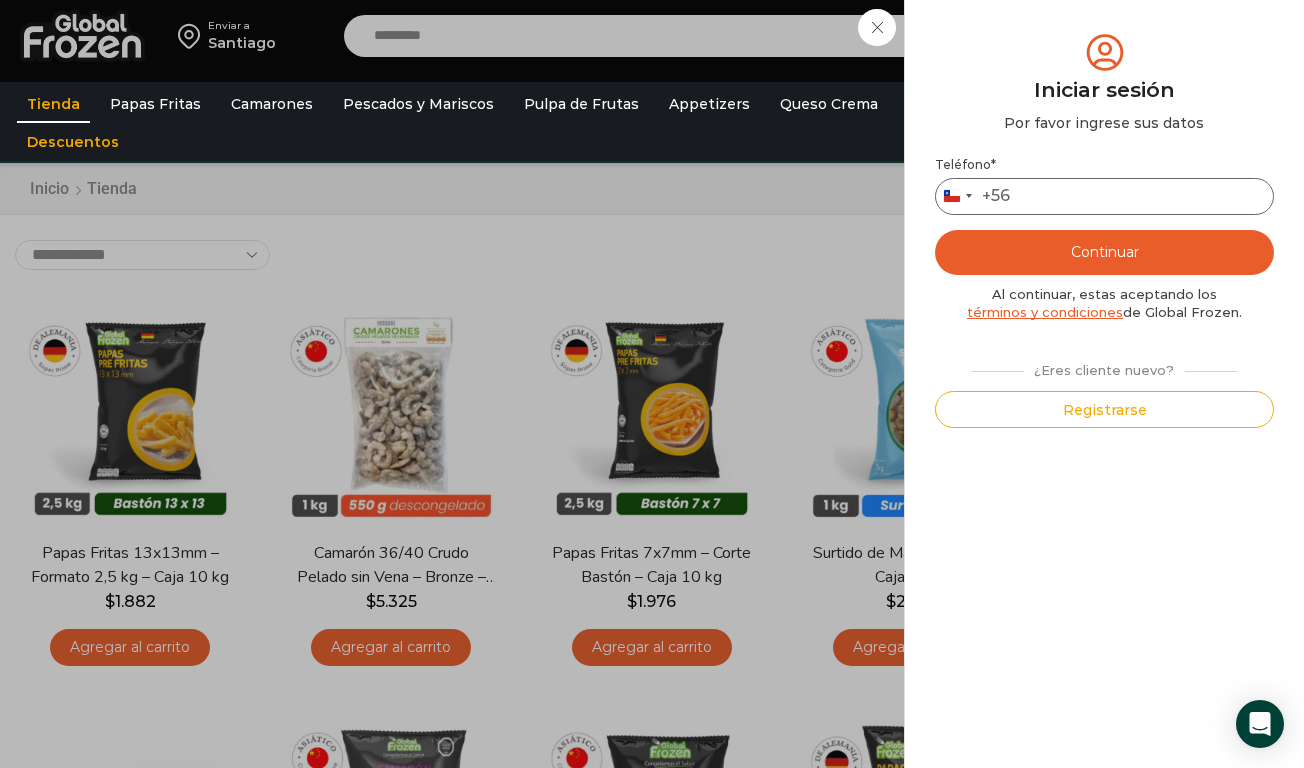 click on "Teléfono
*" at bounding box center (1104, 196) 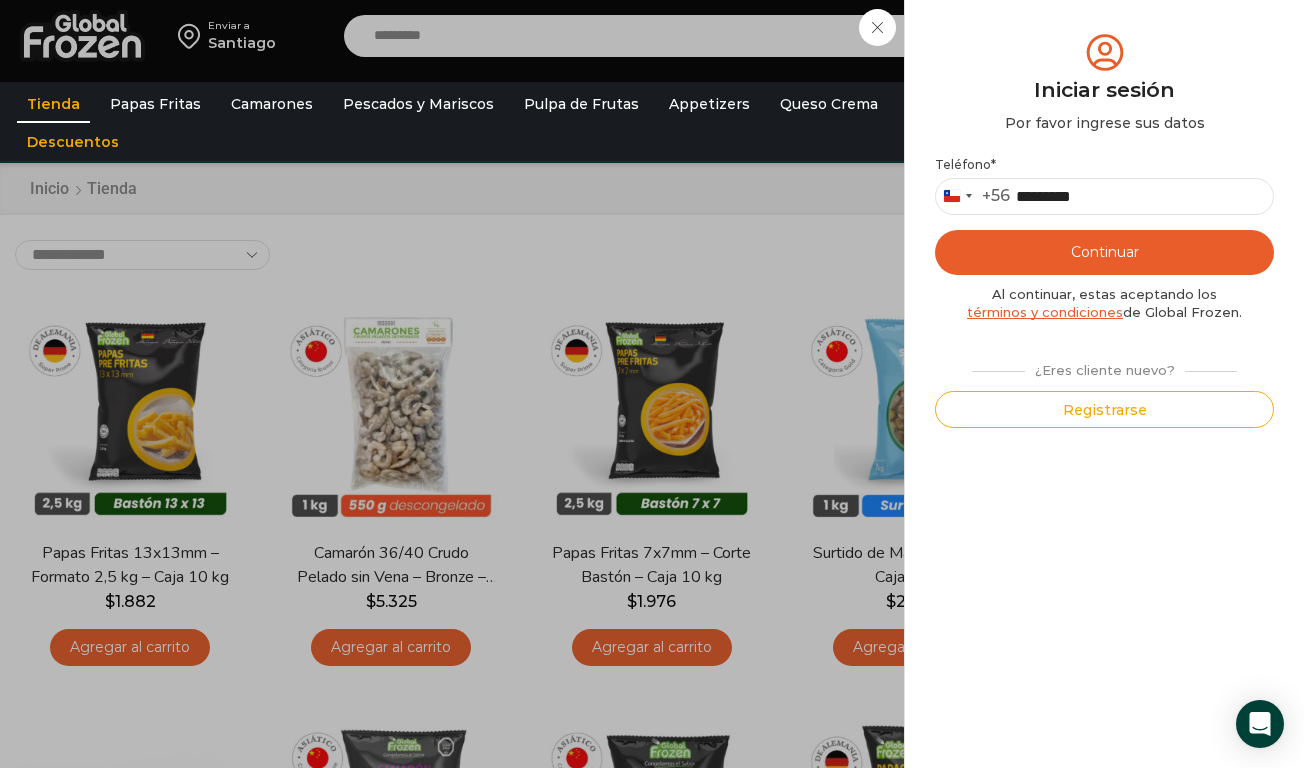 click on "Continuar" at bounding box center (1104, 252) 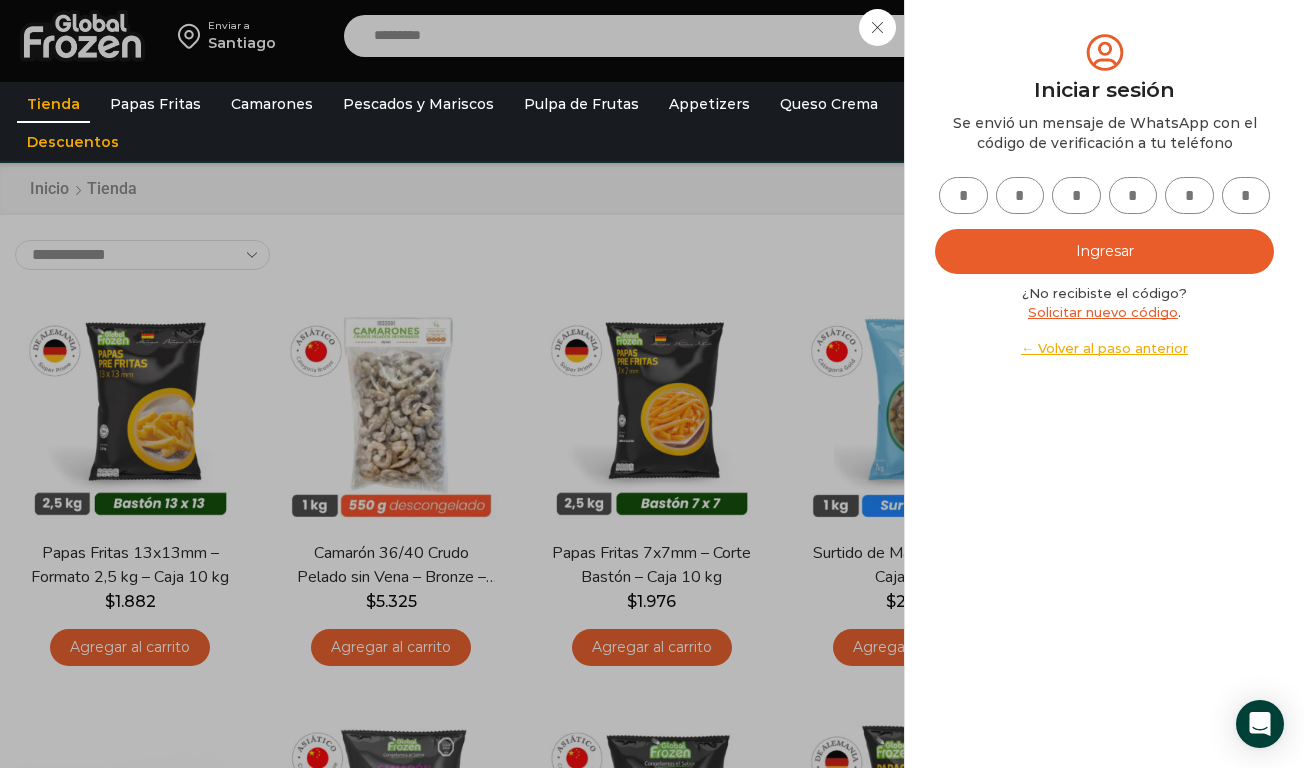 click at bounding box center [963, 195] 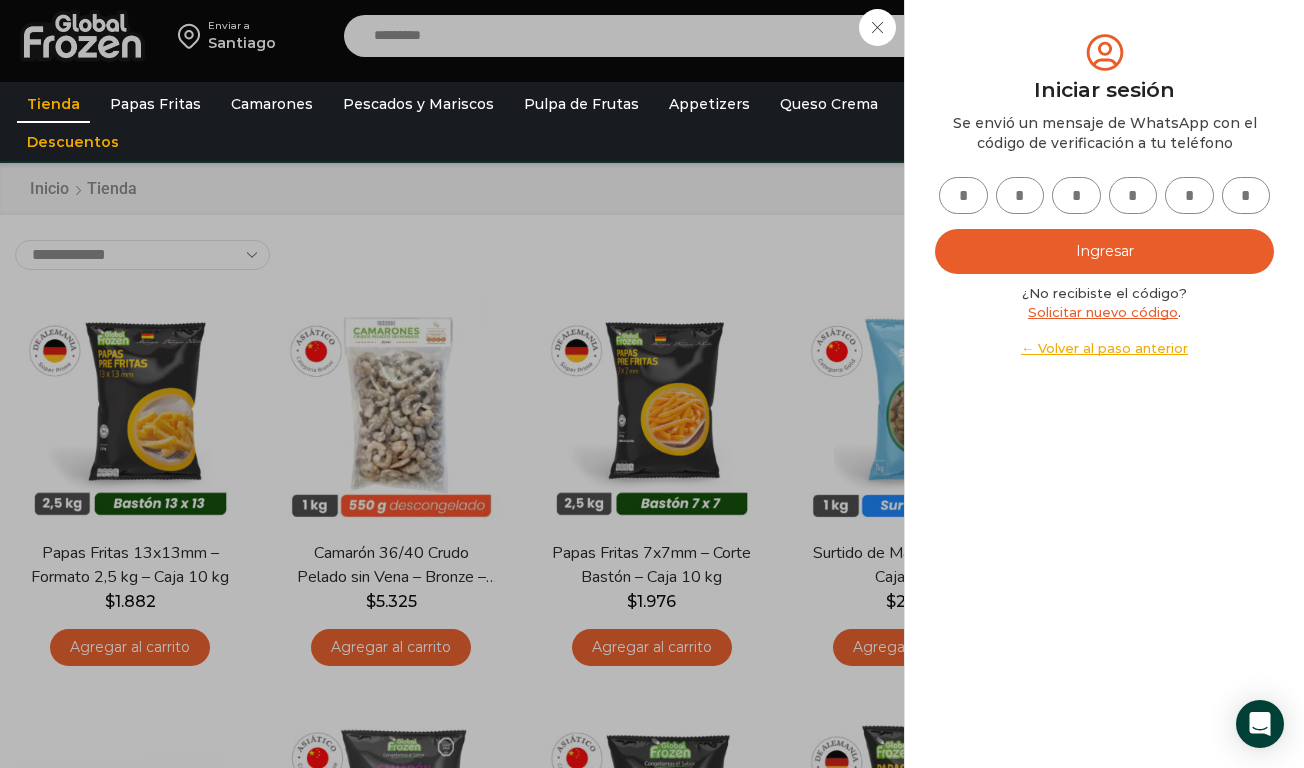type on "*" 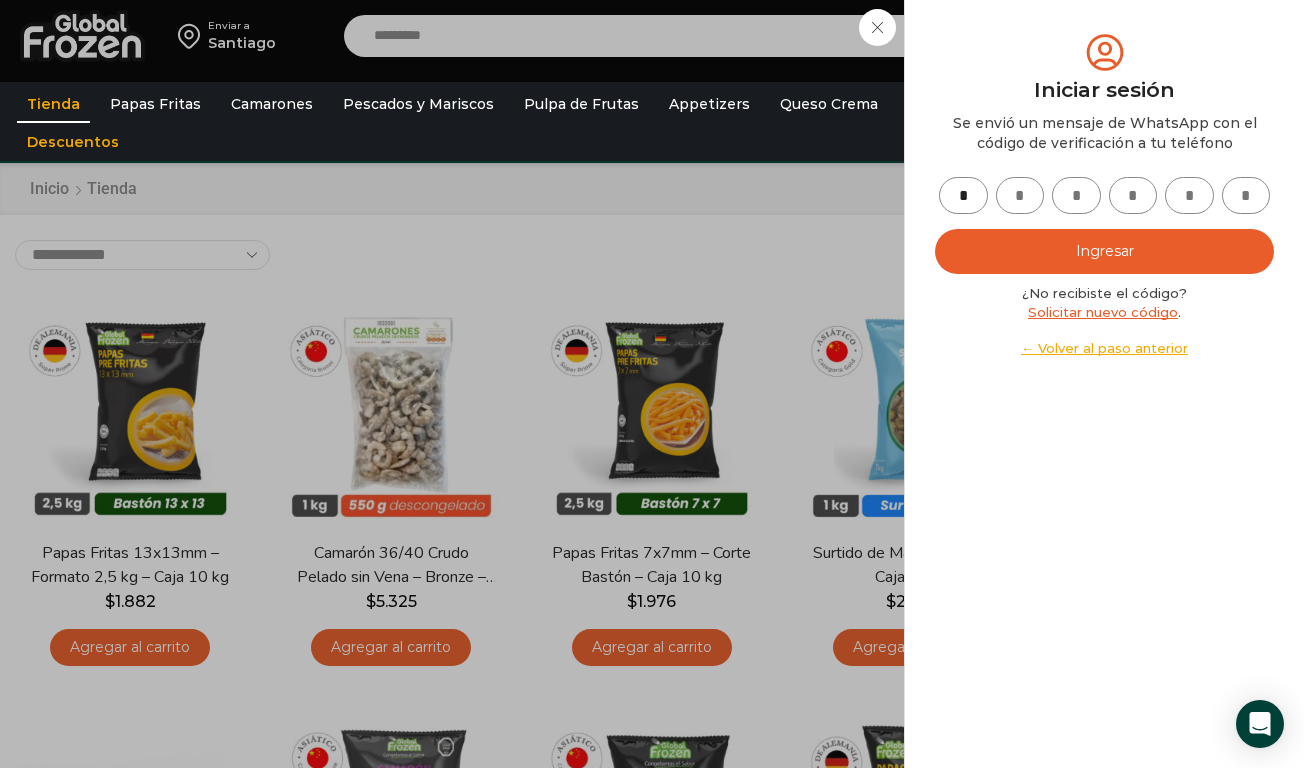 type on "*" 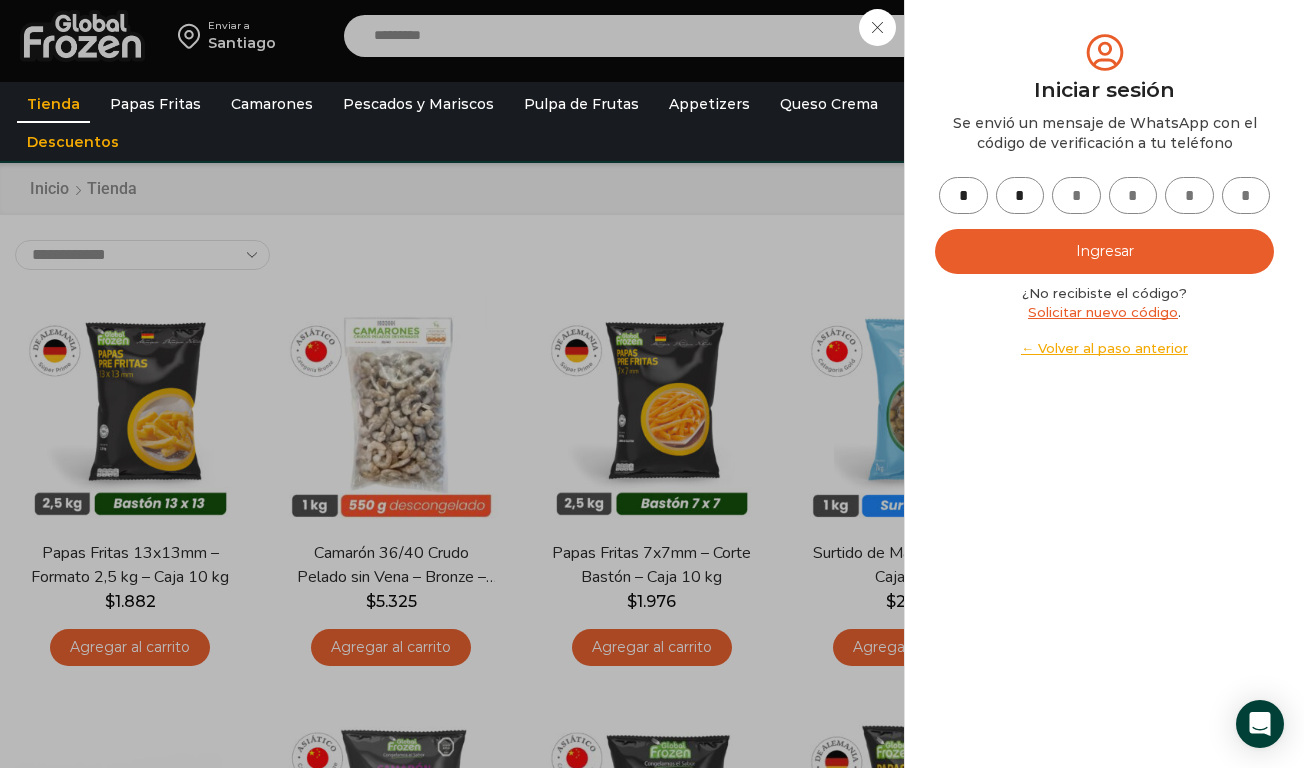type on "*" 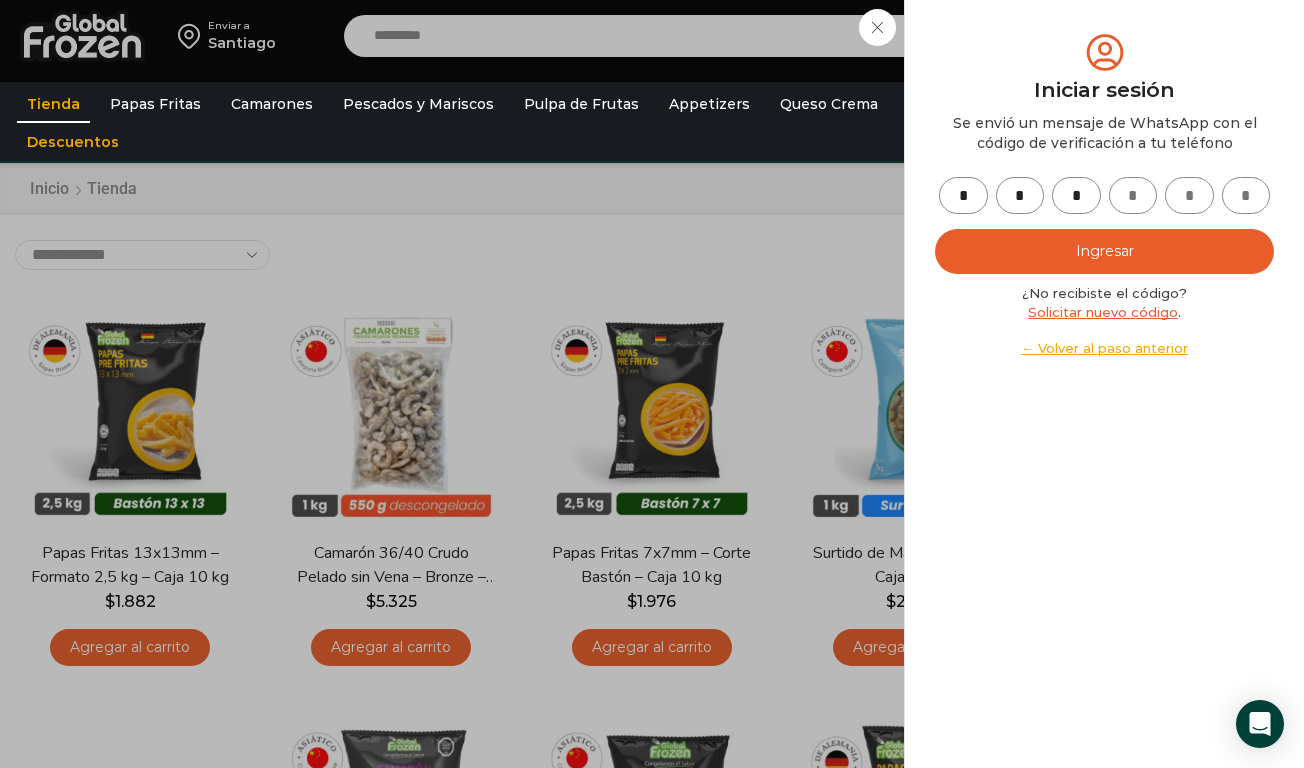 type on "*" 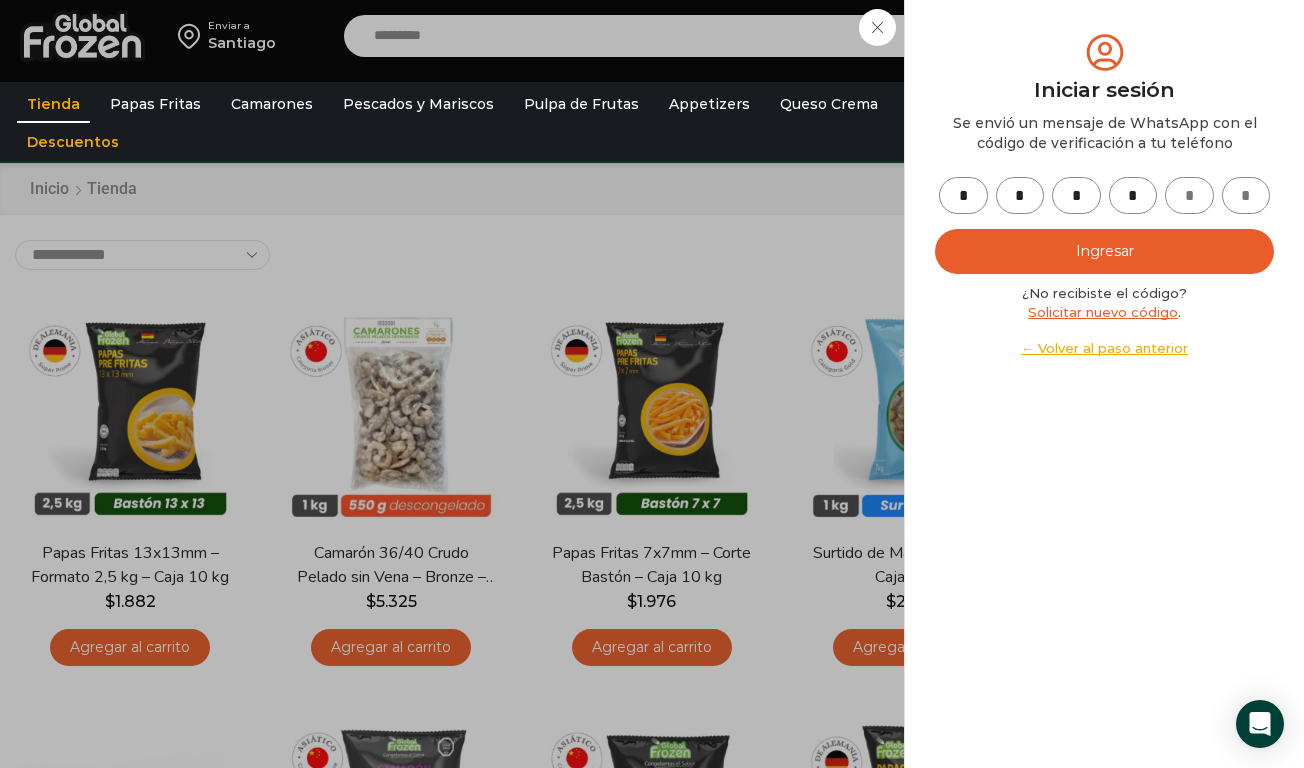 type on "*" 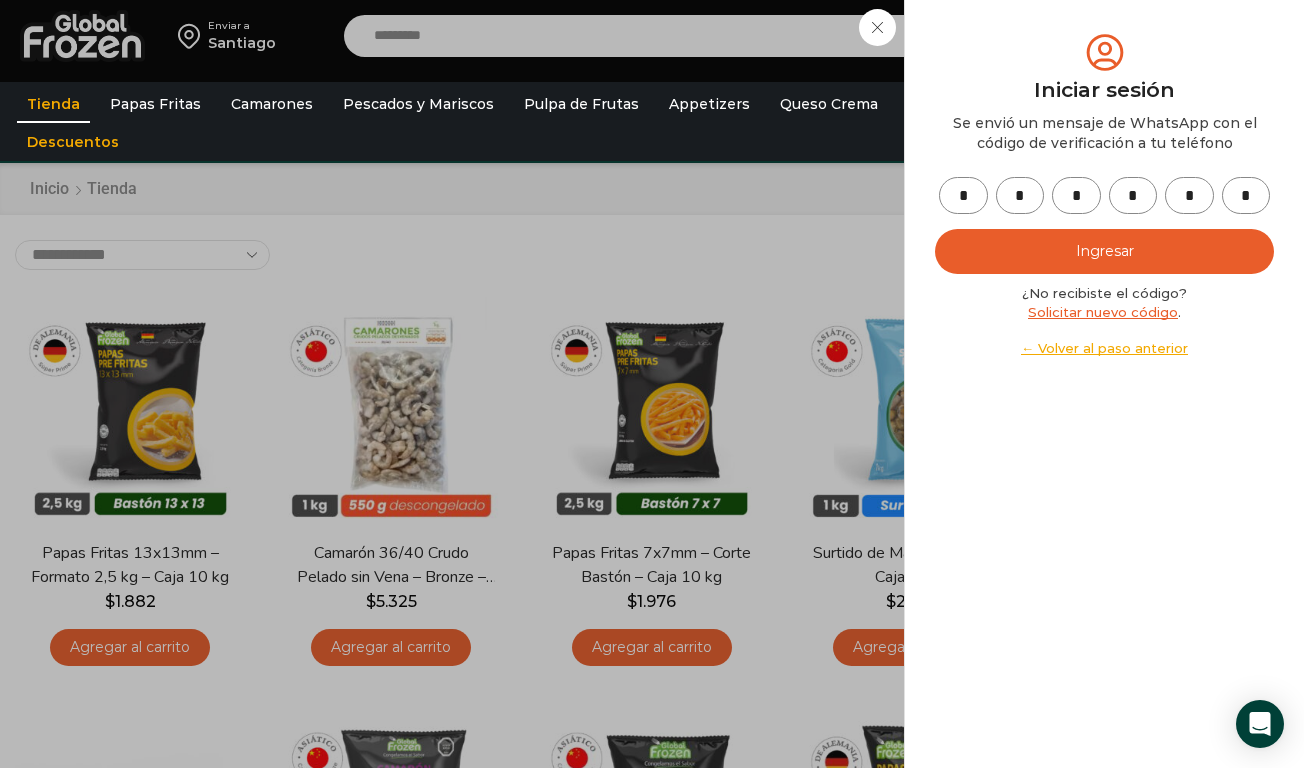 type on "*" 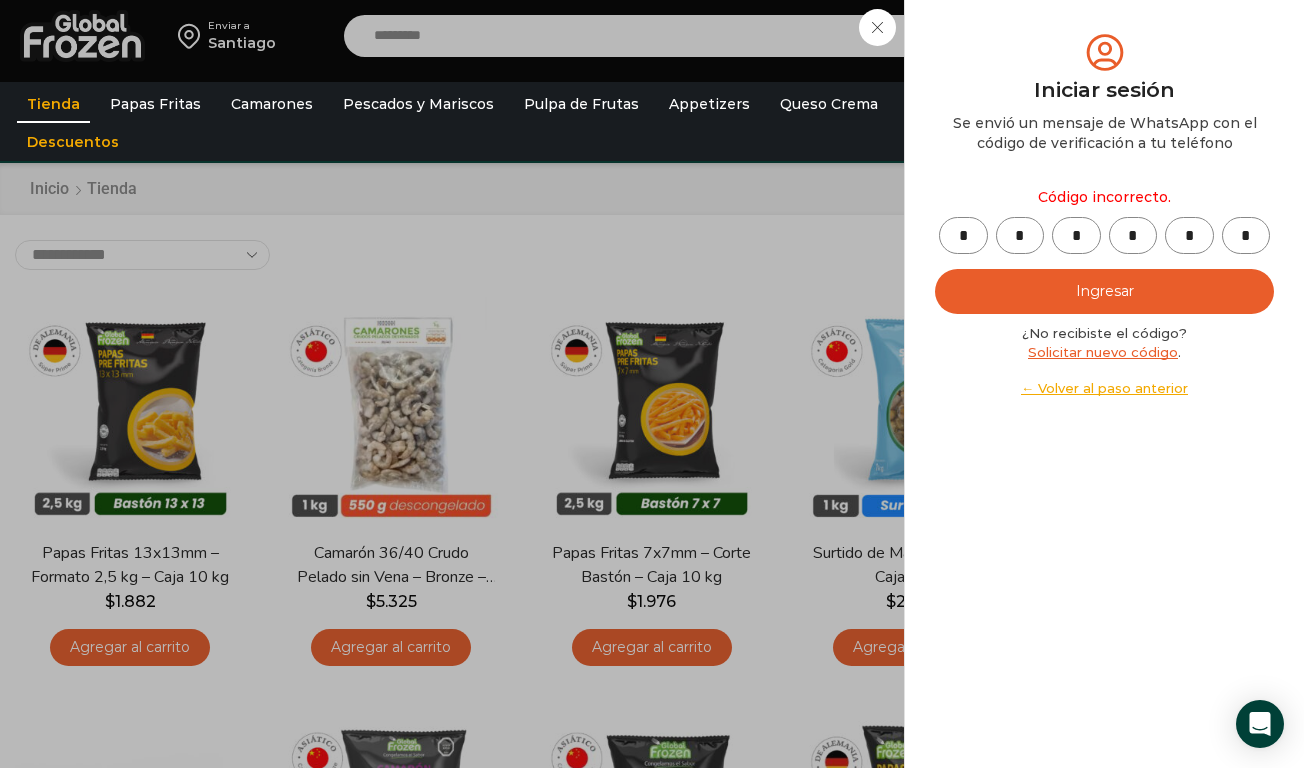 click on "Ingresar" at bounding box center (1104, 291) 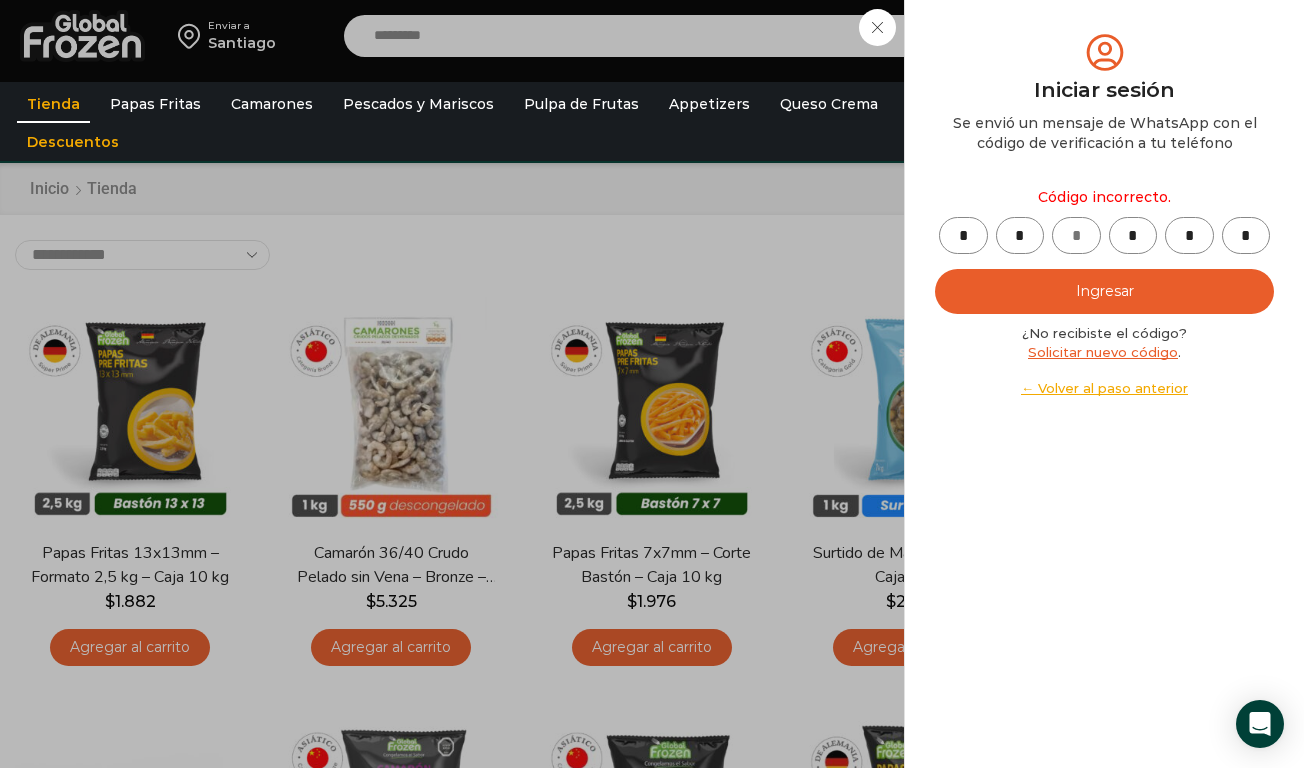 click on "*" at bounding box center (1246, 235) 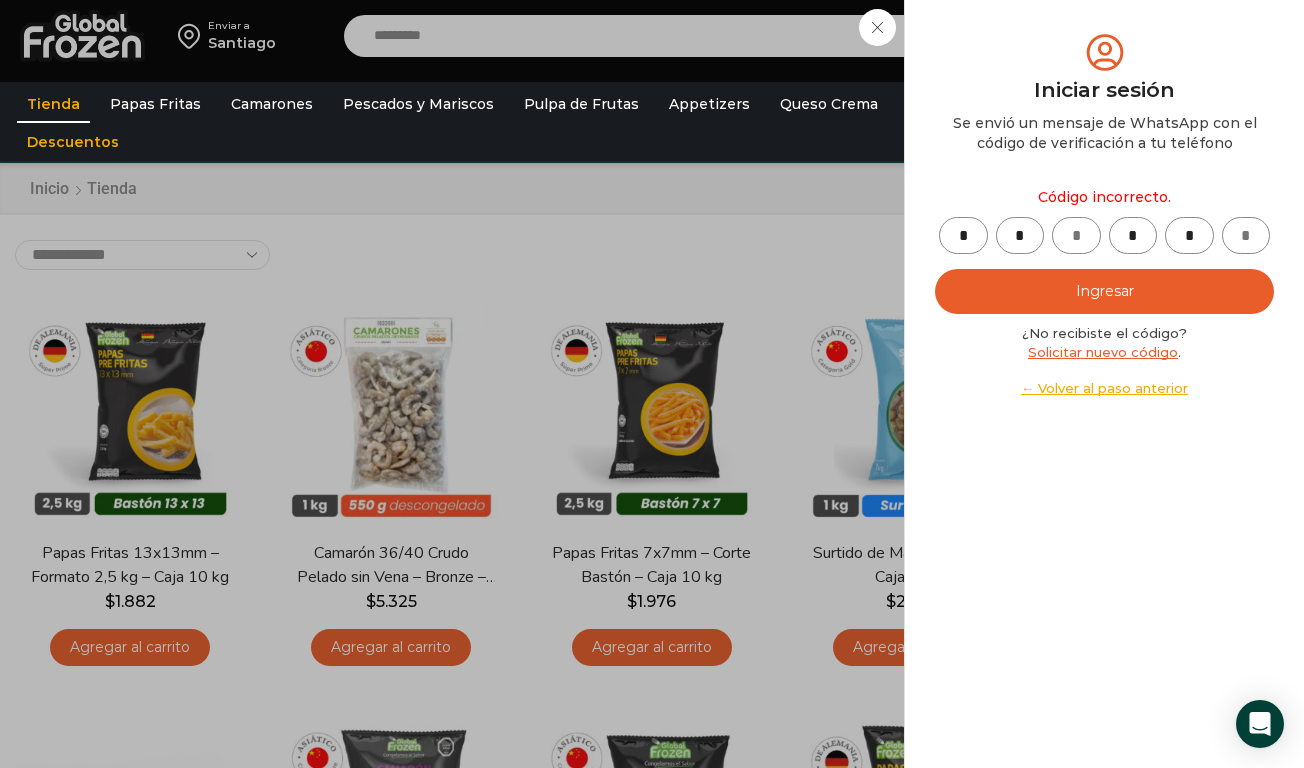 type 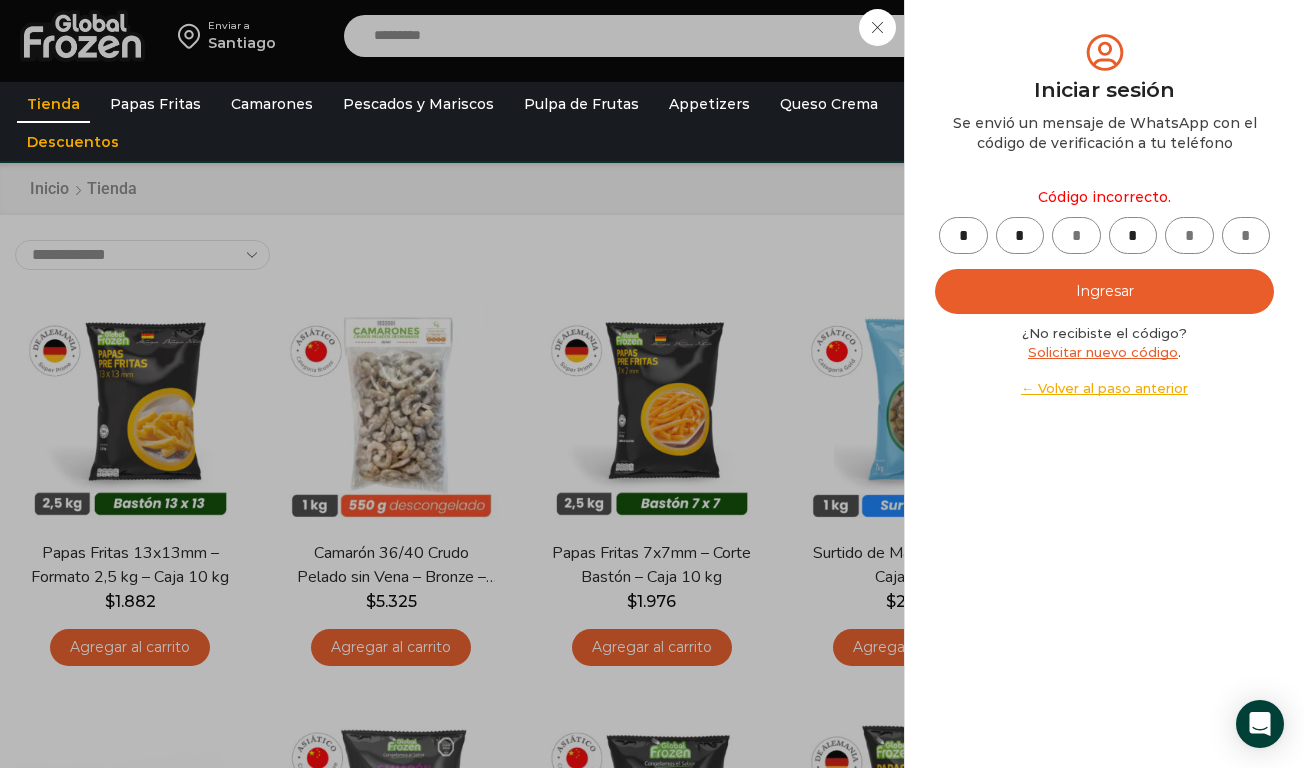 type 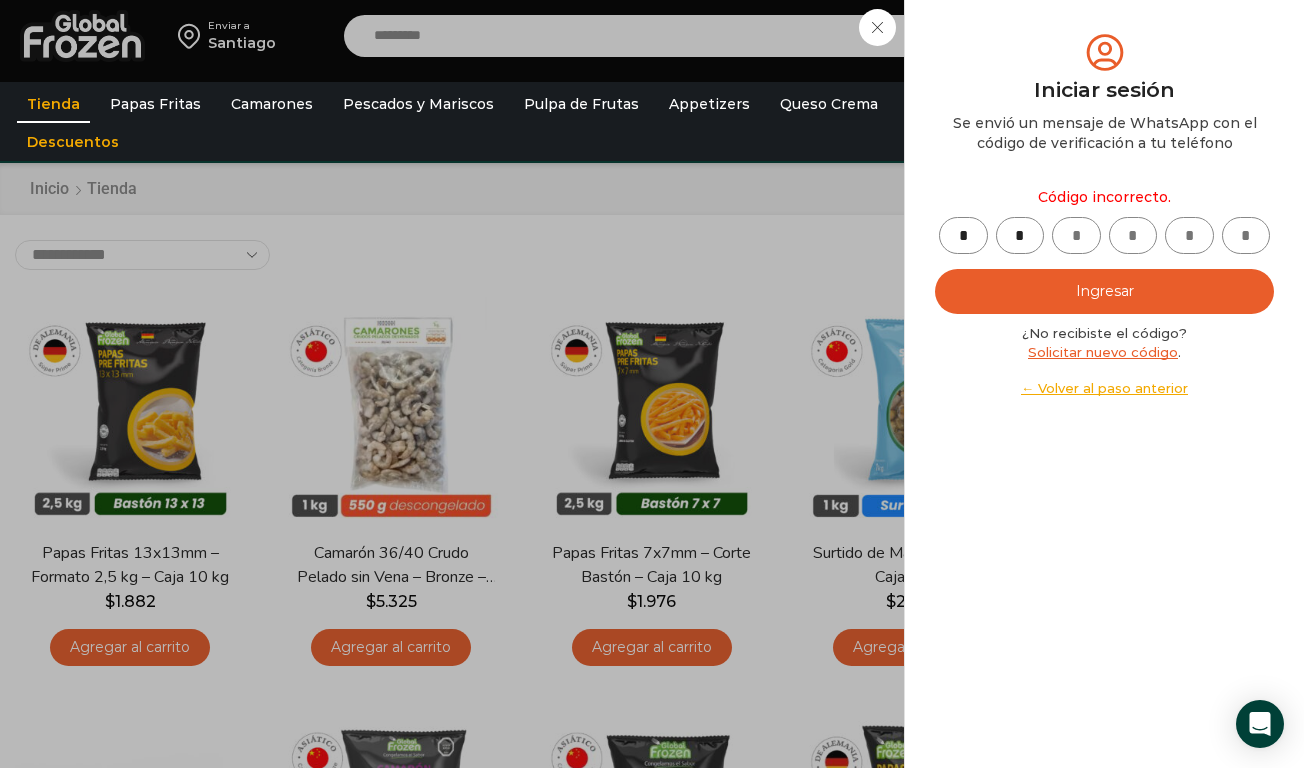 type 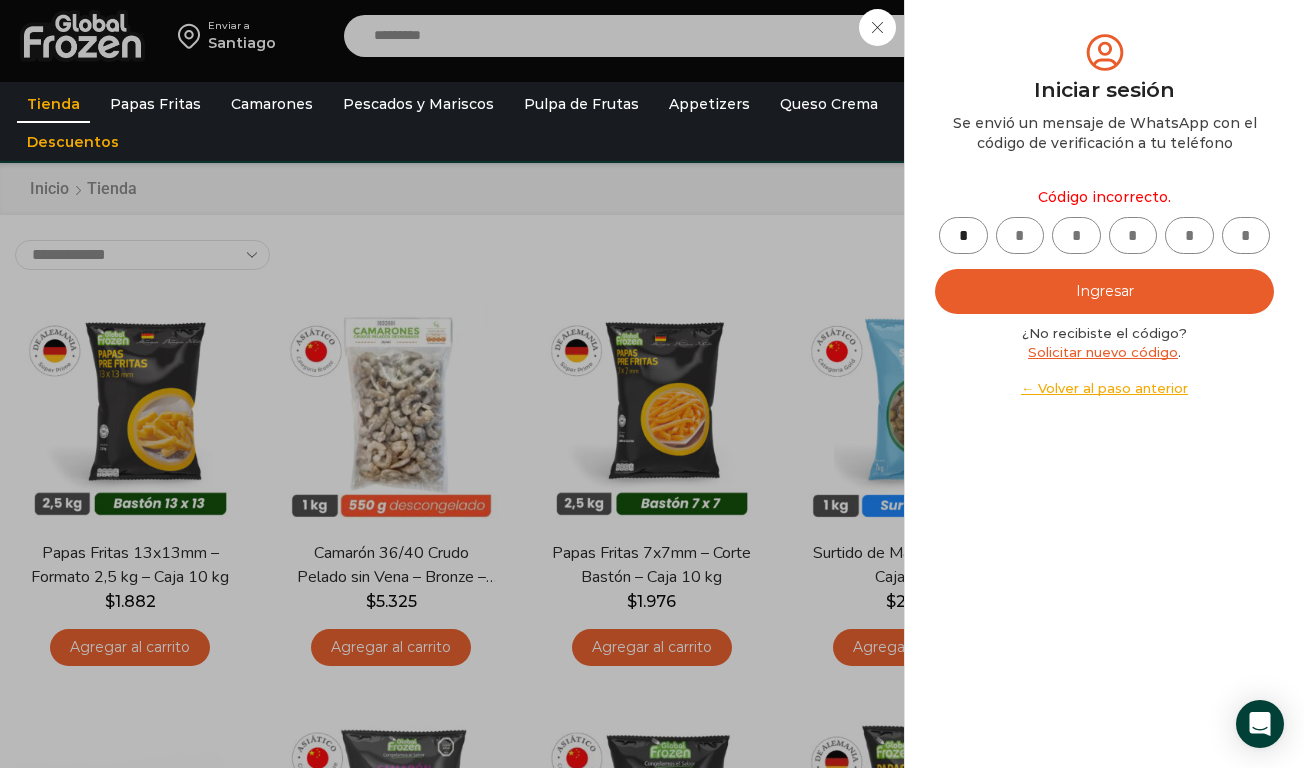 type 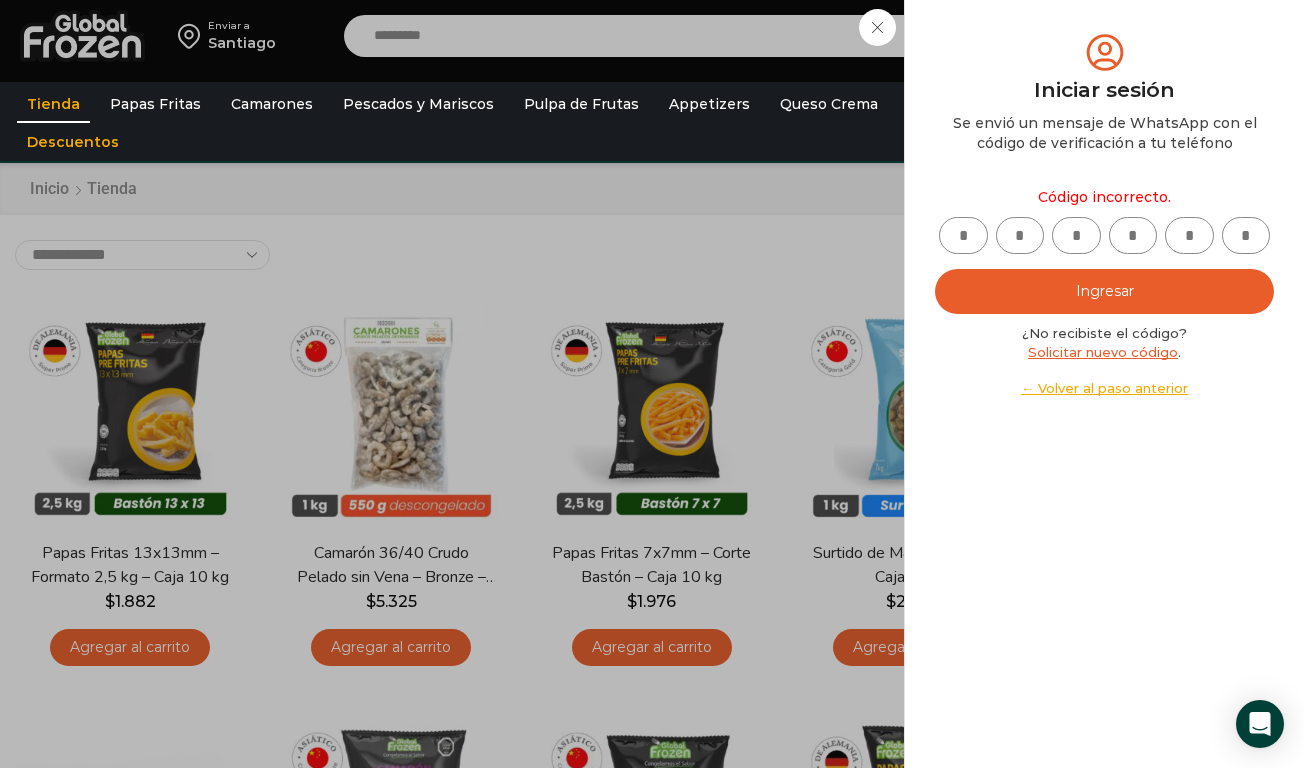 type on "*" 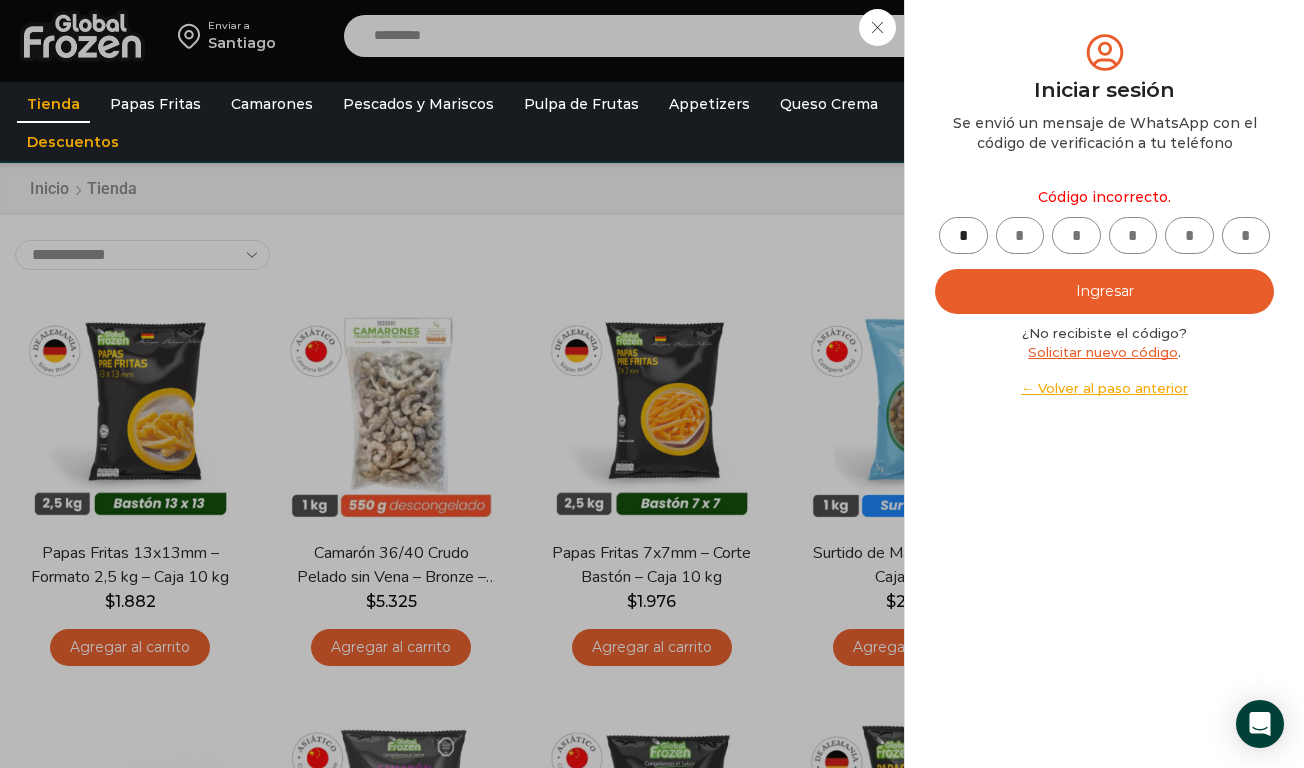 type on "*" 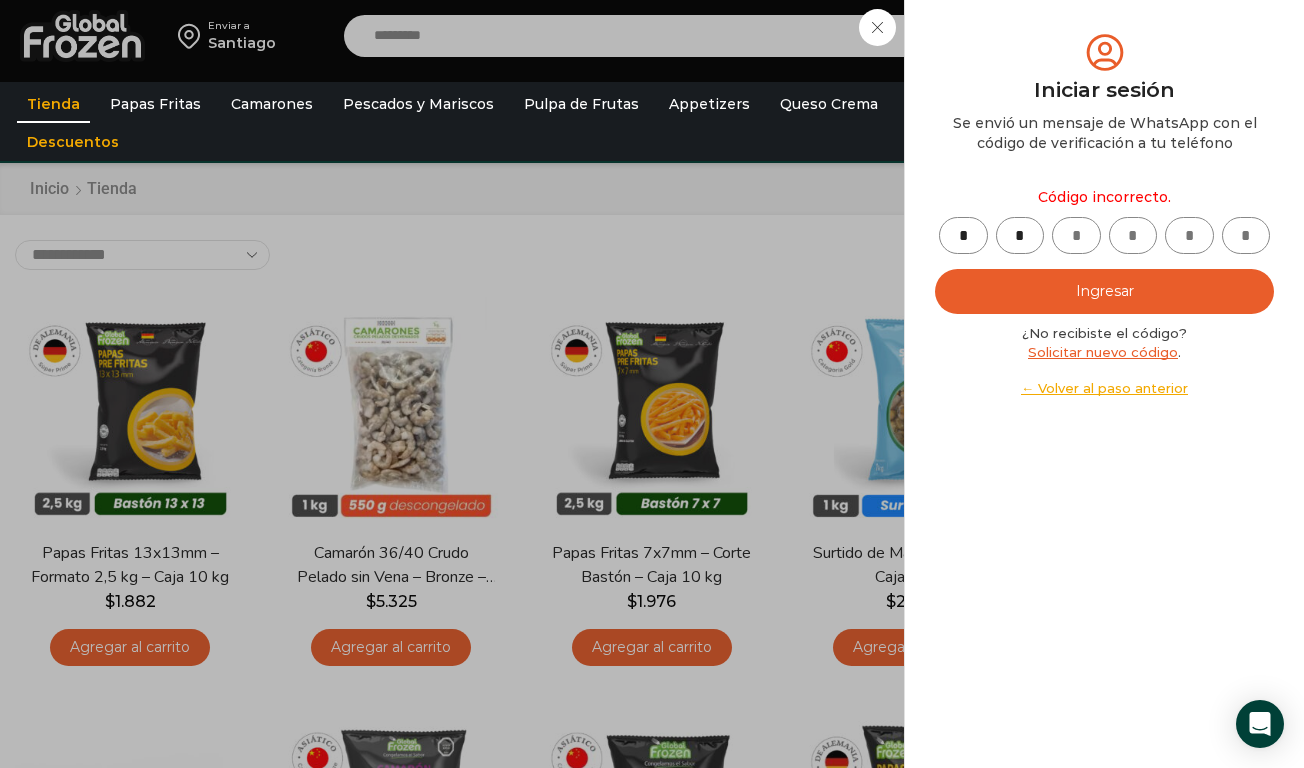 type on "*" 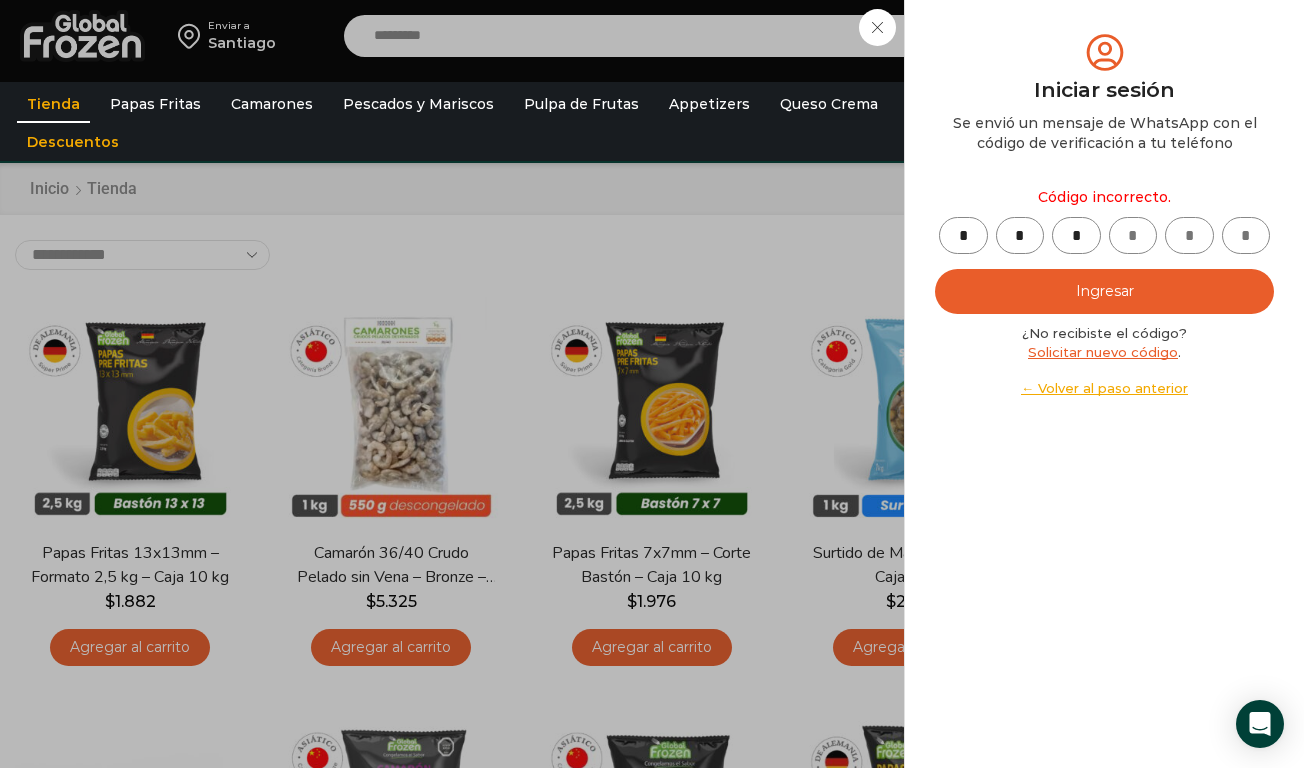 type on "*" 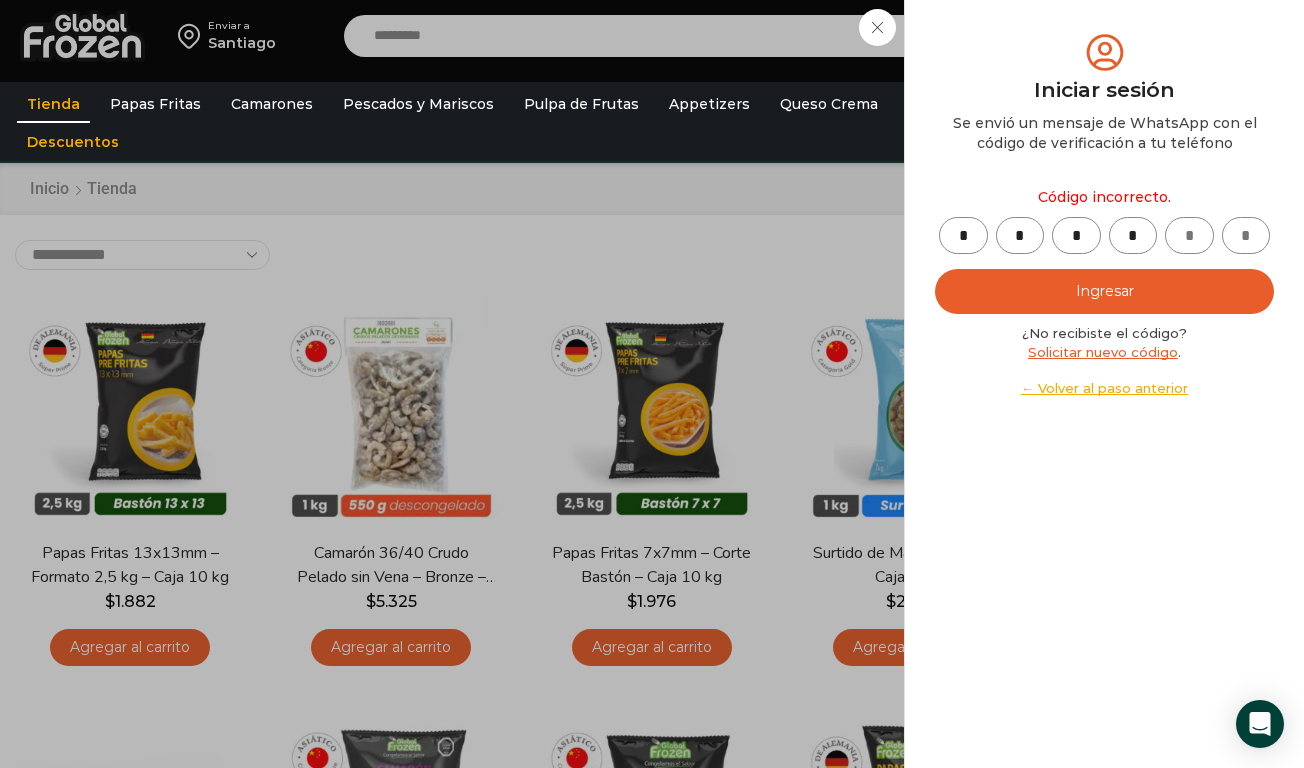 type on "*" 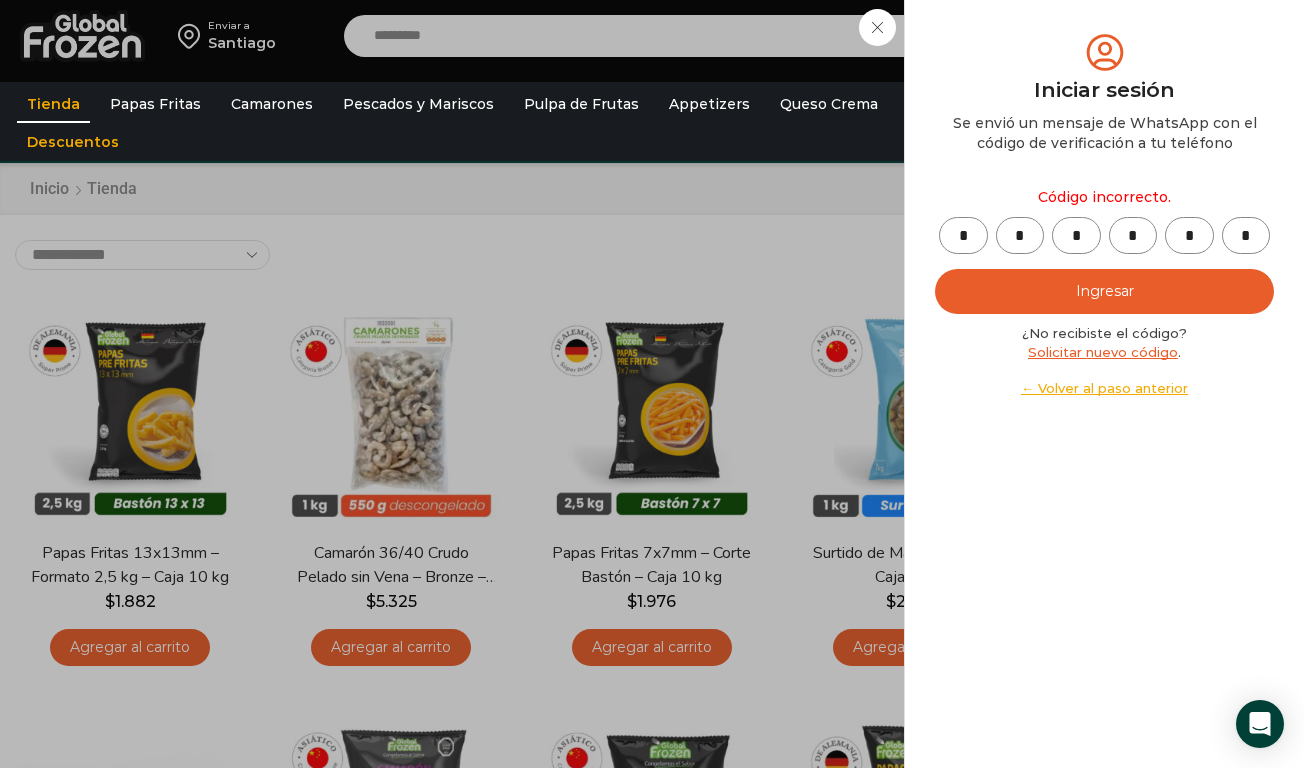 type on "*" 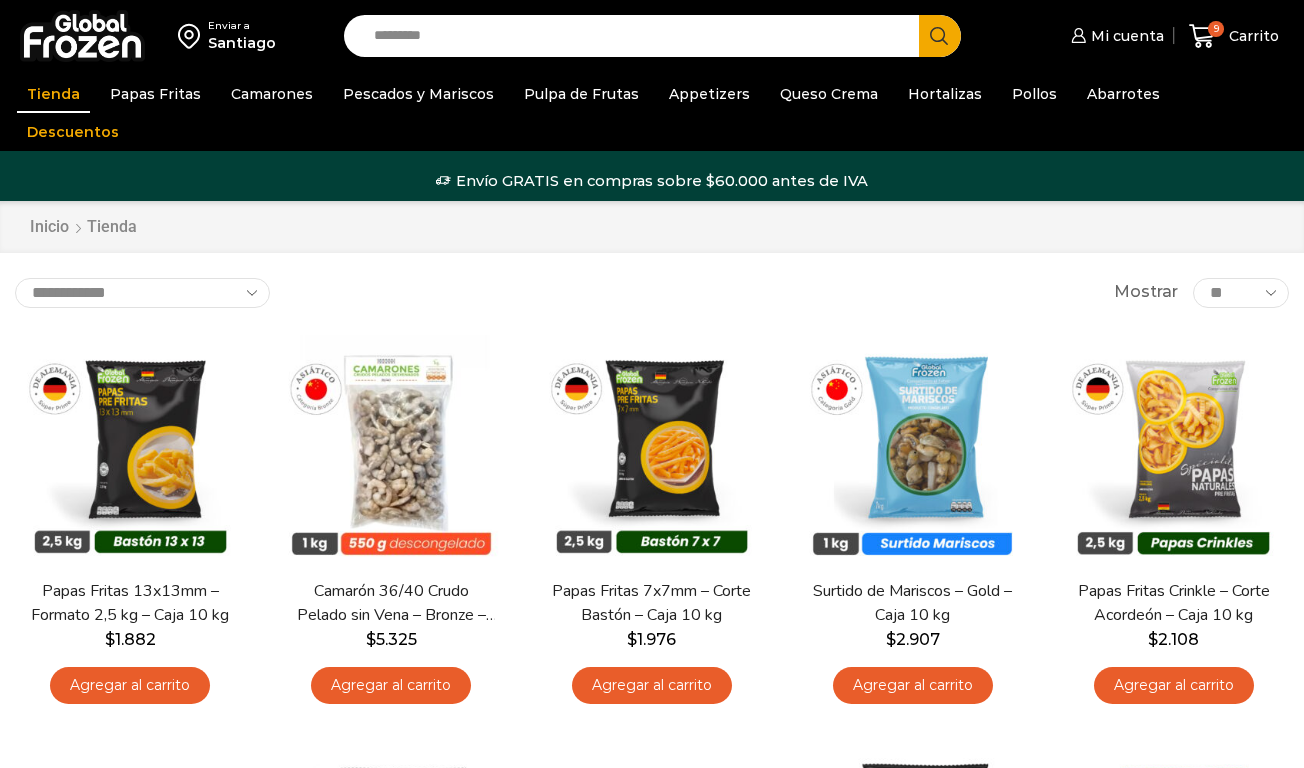 scroll, scrollTop: 0, scrollLeft: 0, axis: both 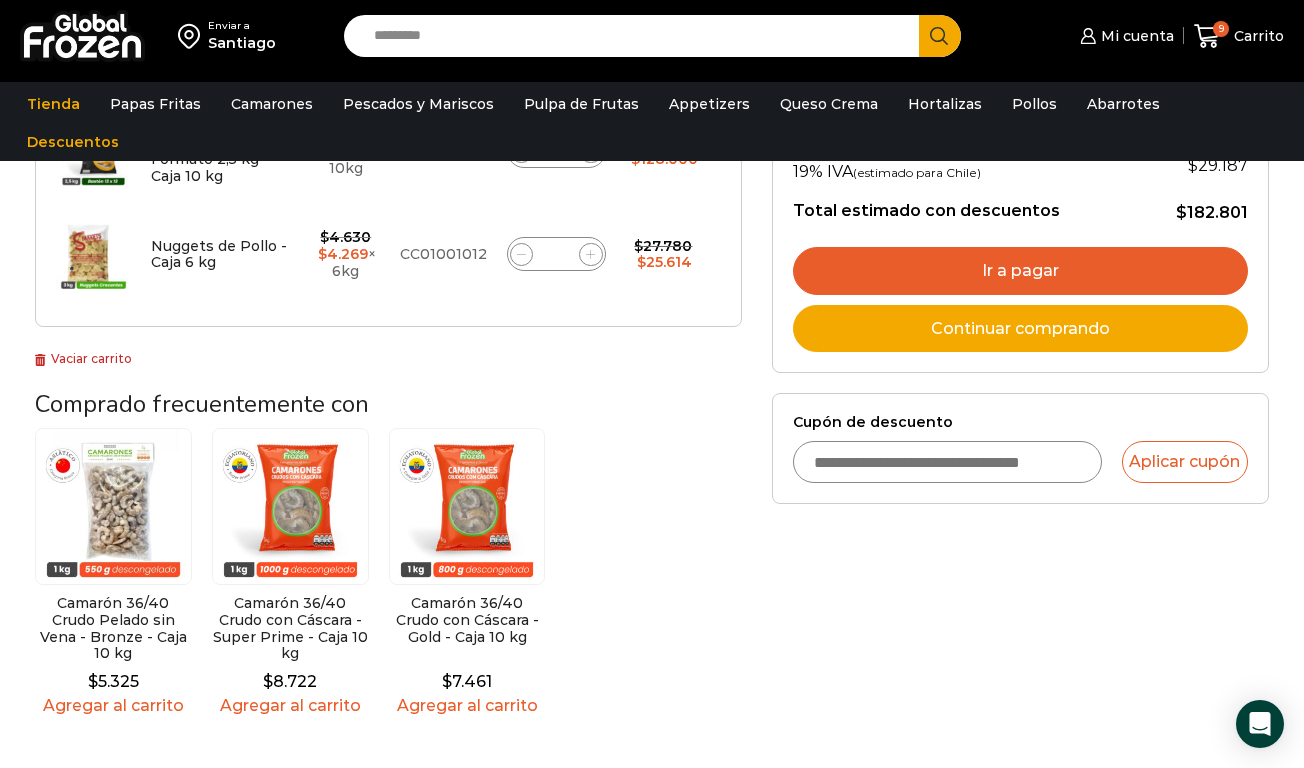 click on "Ir a pagar" at bounding box center (1020, 271) 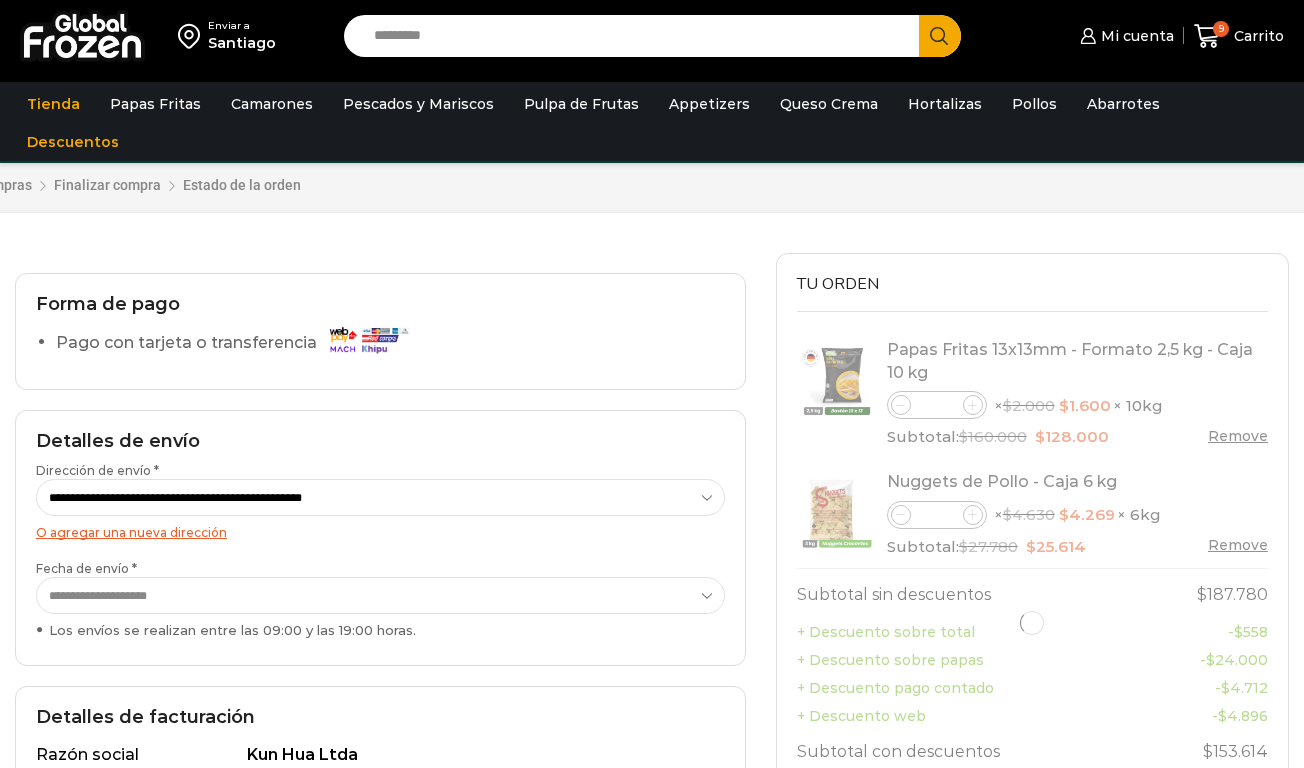 scroll, scrollTop: 0, scrollLeft: 0, axis: both 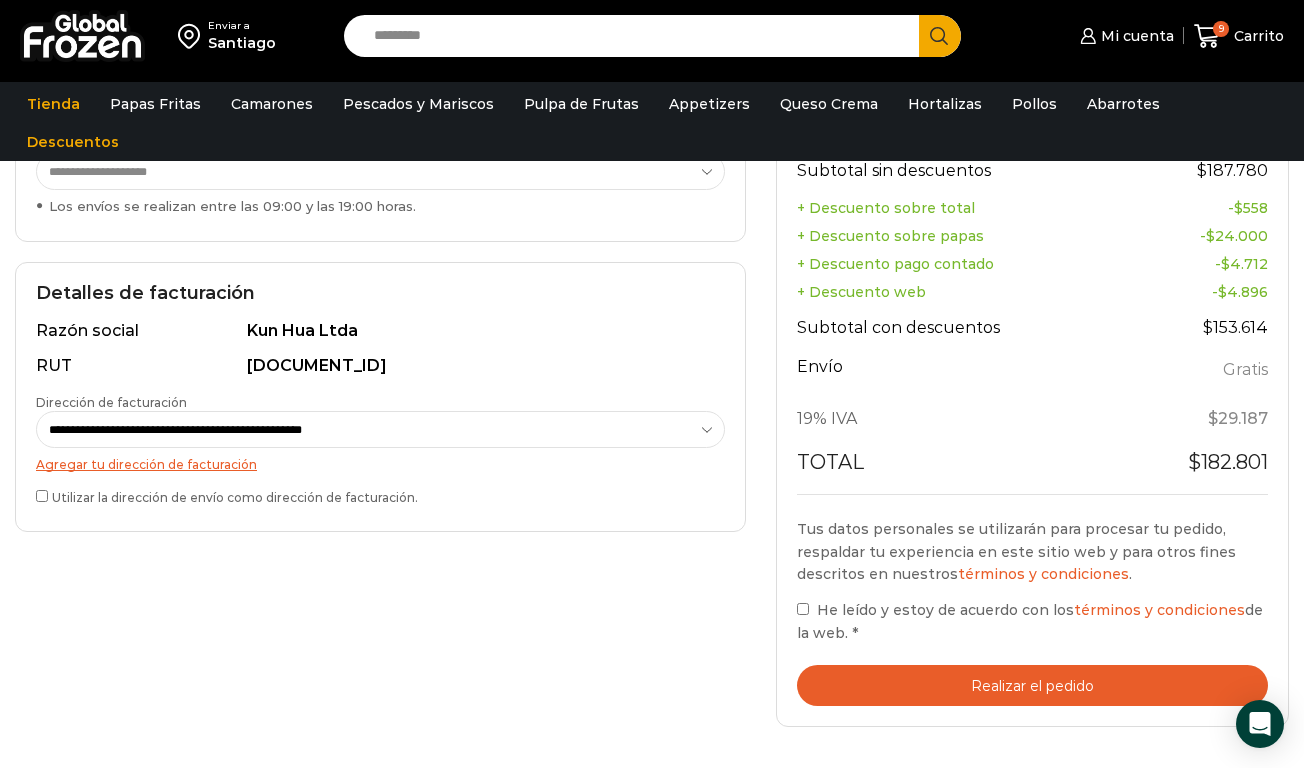 click on "Realizar el pedido" at bounding box center [1032, 685] 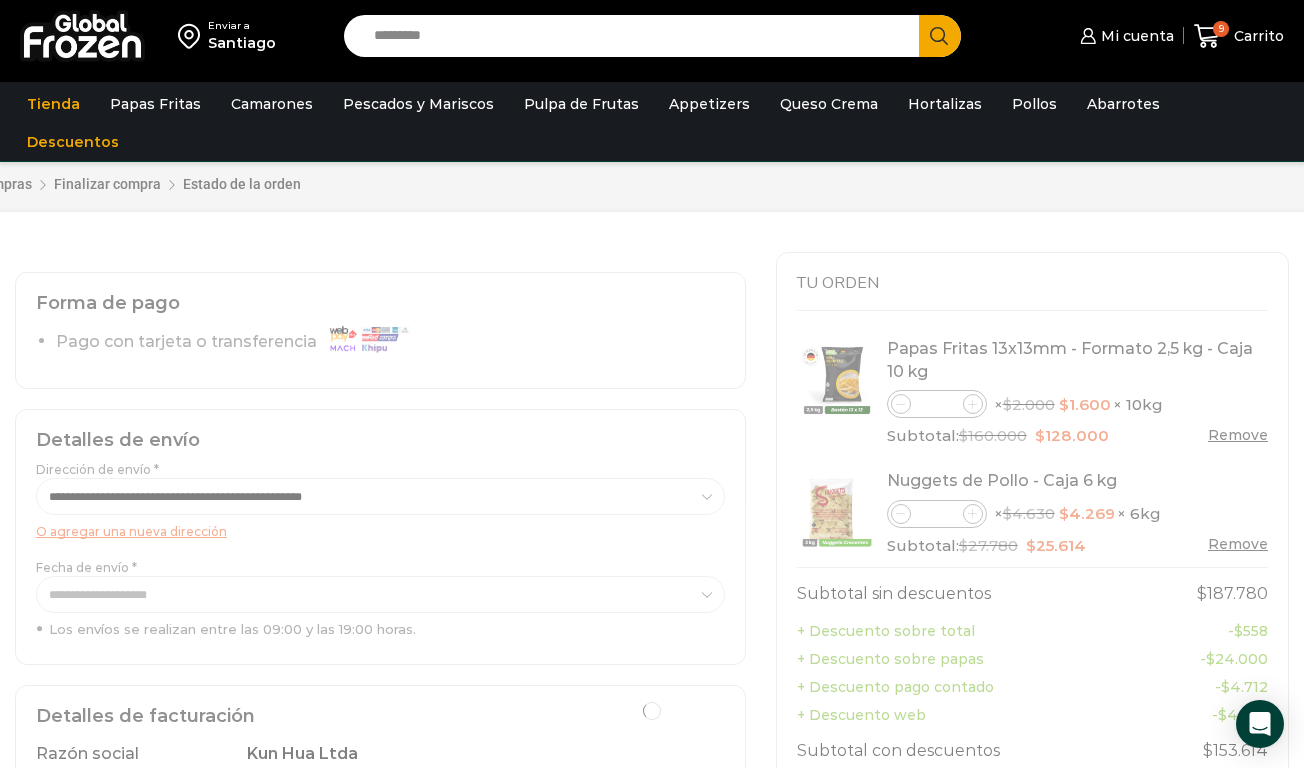 scroll, scrollTop: 10, scrollLeft: 0, axis: vertical 